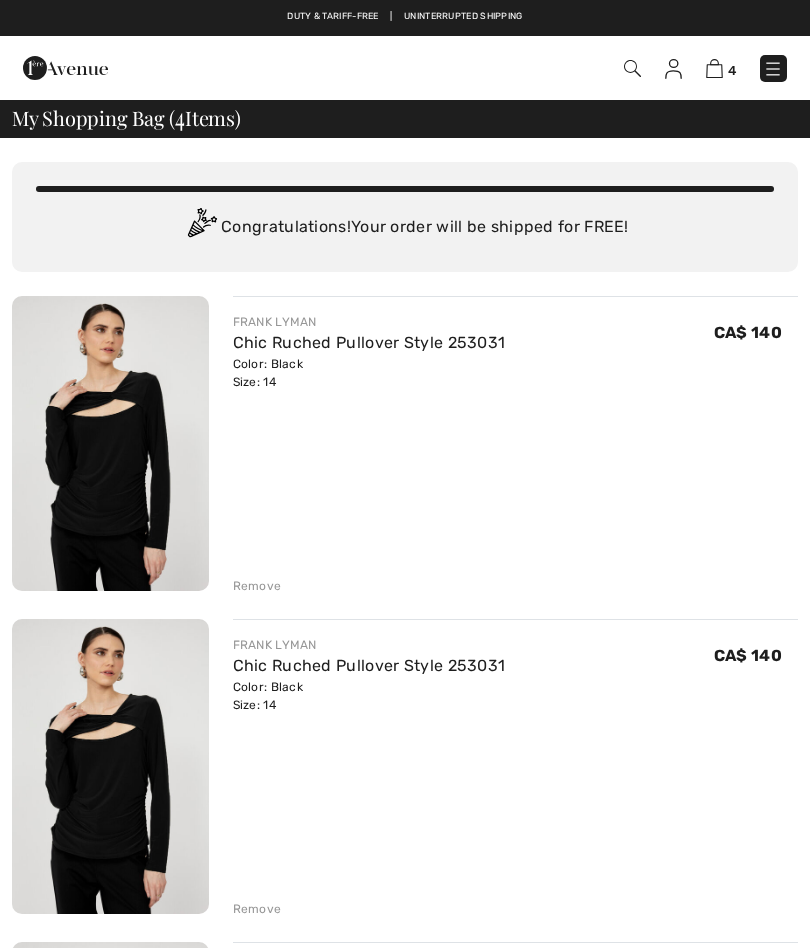 scroll, scrollTop: 0, scrollLeft: 0, axis: both 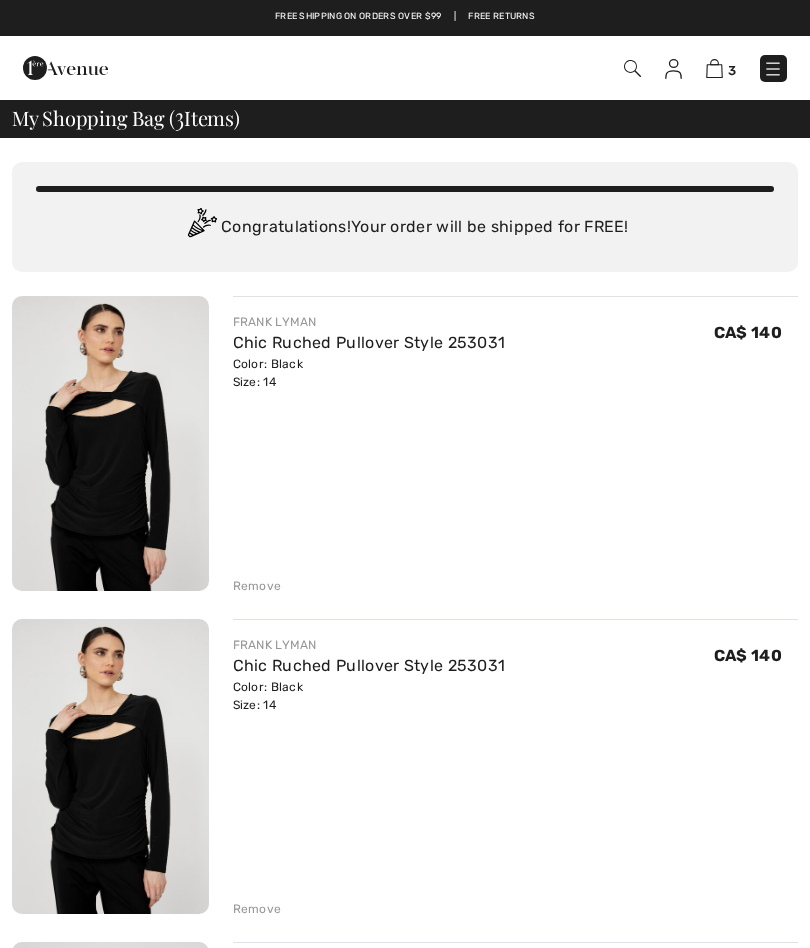 click on "FRANK LYMAN
Chic Ruched Pullover Style 253031
Color: Black
Size: 14
Final Sale
CA$ 140
CA$ 140
Remove
FRANK LYMAN
Chic Ruched Pullover Style 253031" at bounding box center (405, 768) 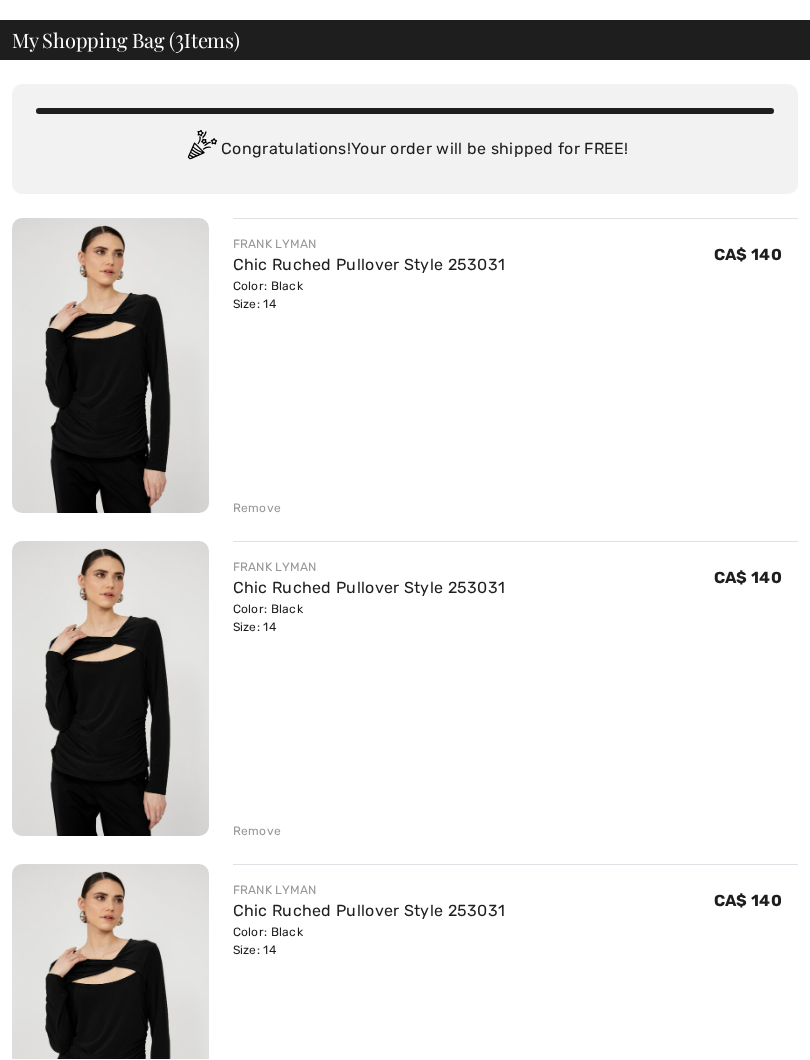 click on "Remove" at bounding box center (257, 832) 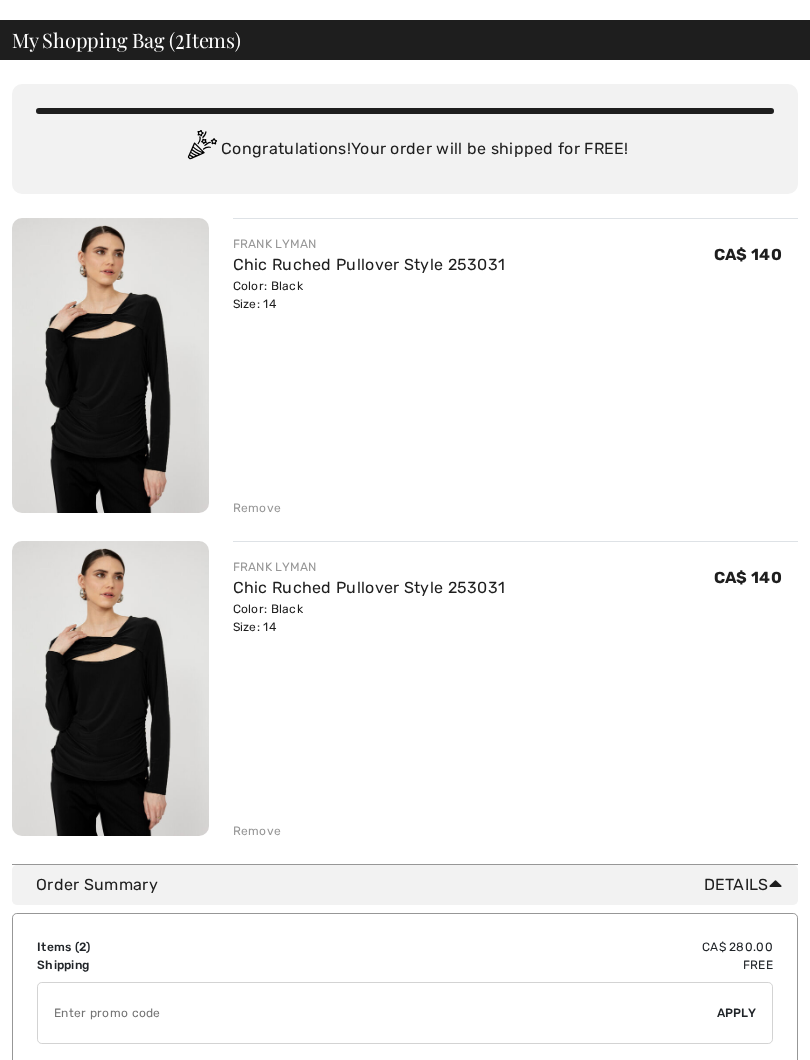 click on "Remove" at bounding box center (257, 831) 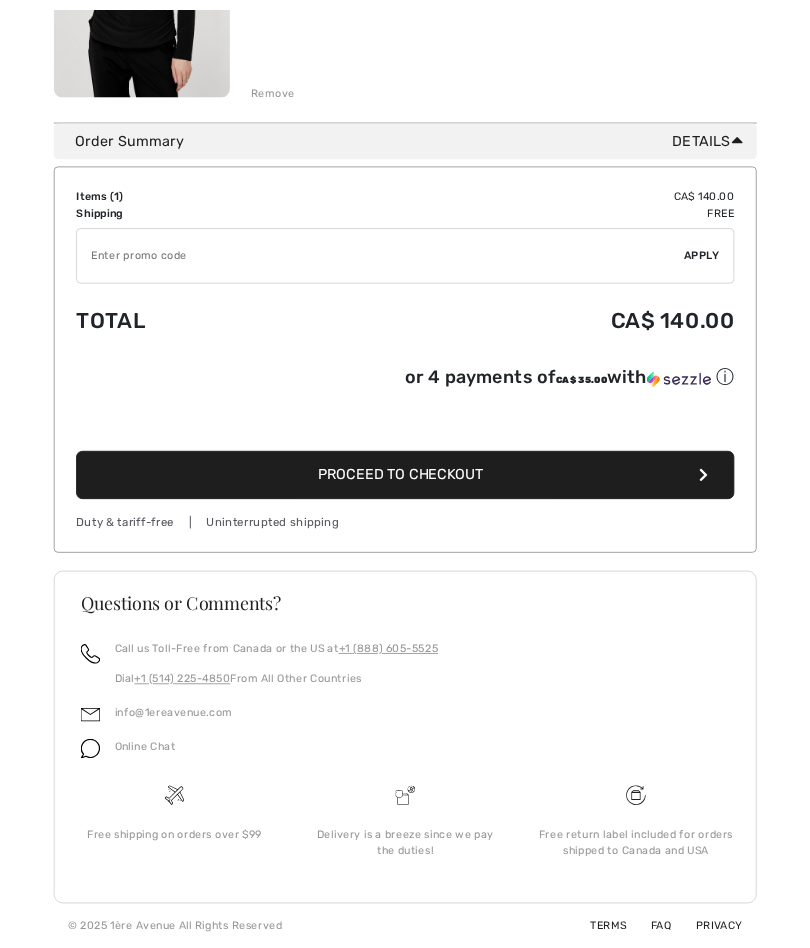 scroll, scrollTop: 598, scrollLeft: 0, axis: vertical 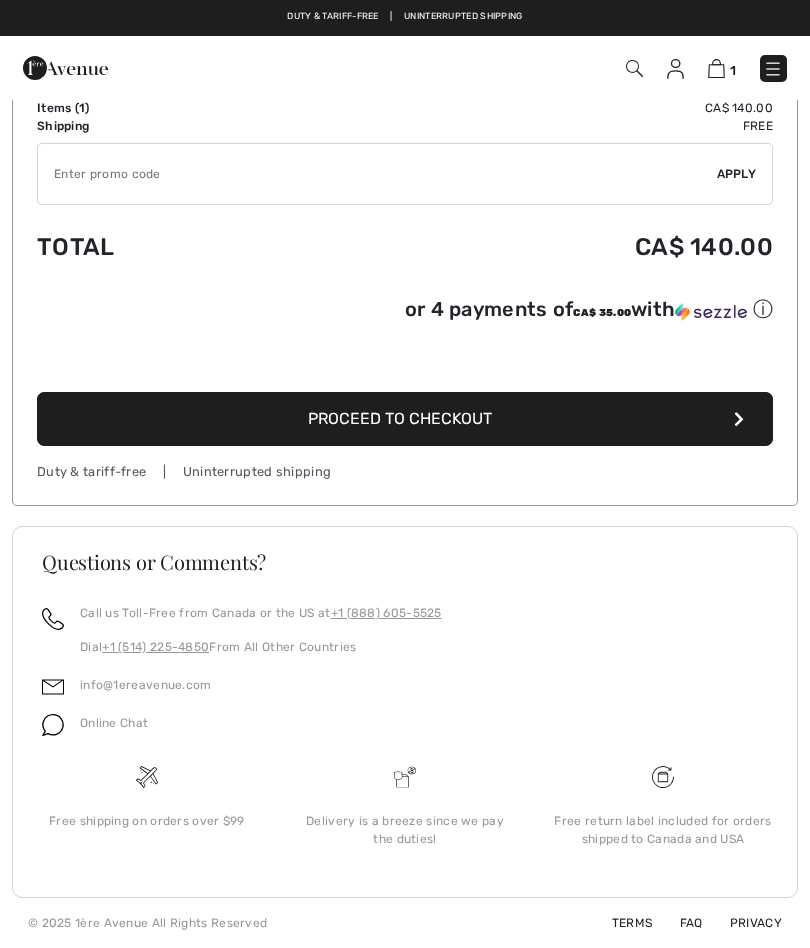 click on "Proceed to Checkout" at bounding box center [405, 419] 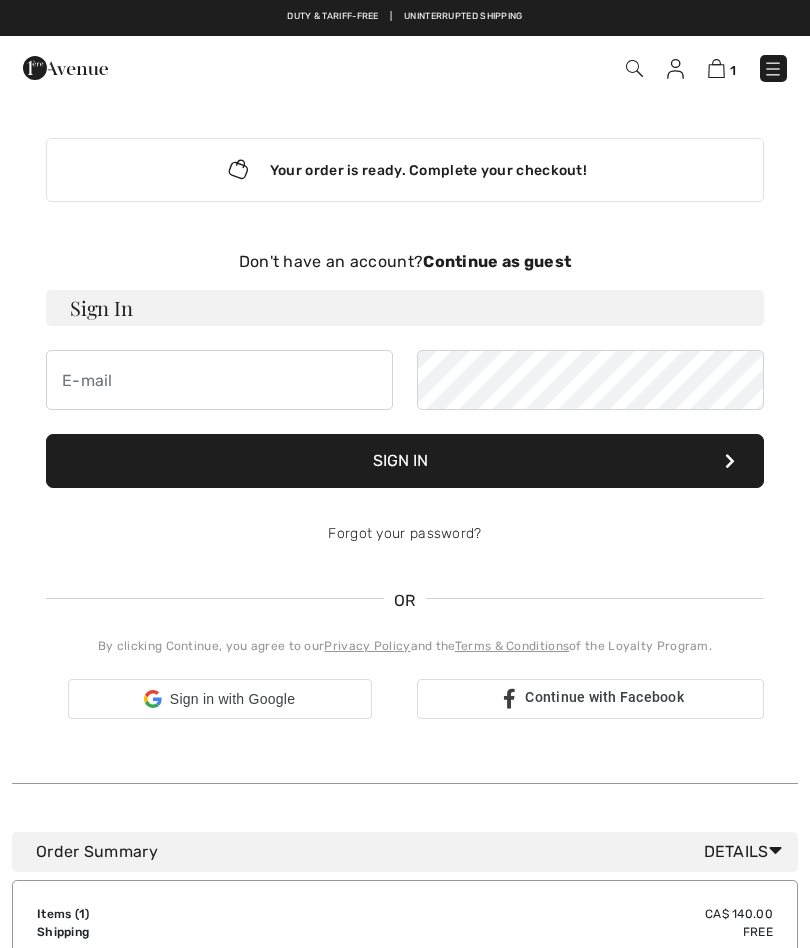 scroll, scrollTop: 0, scrollLeft: 0, axis: both 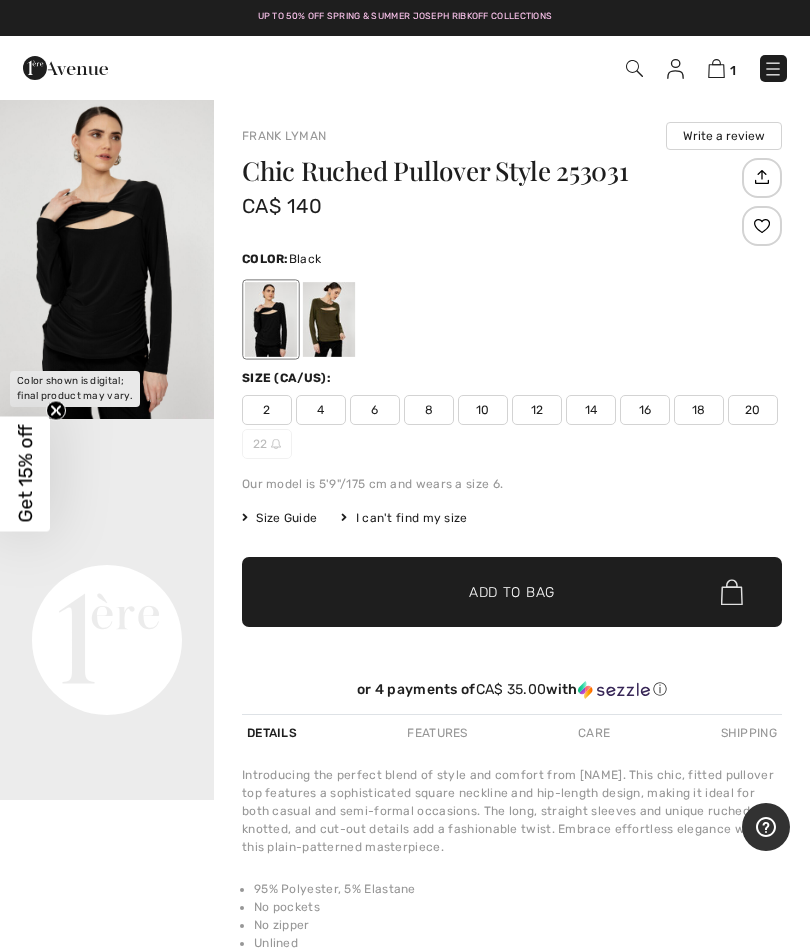 click at bounding box center (716, 68) 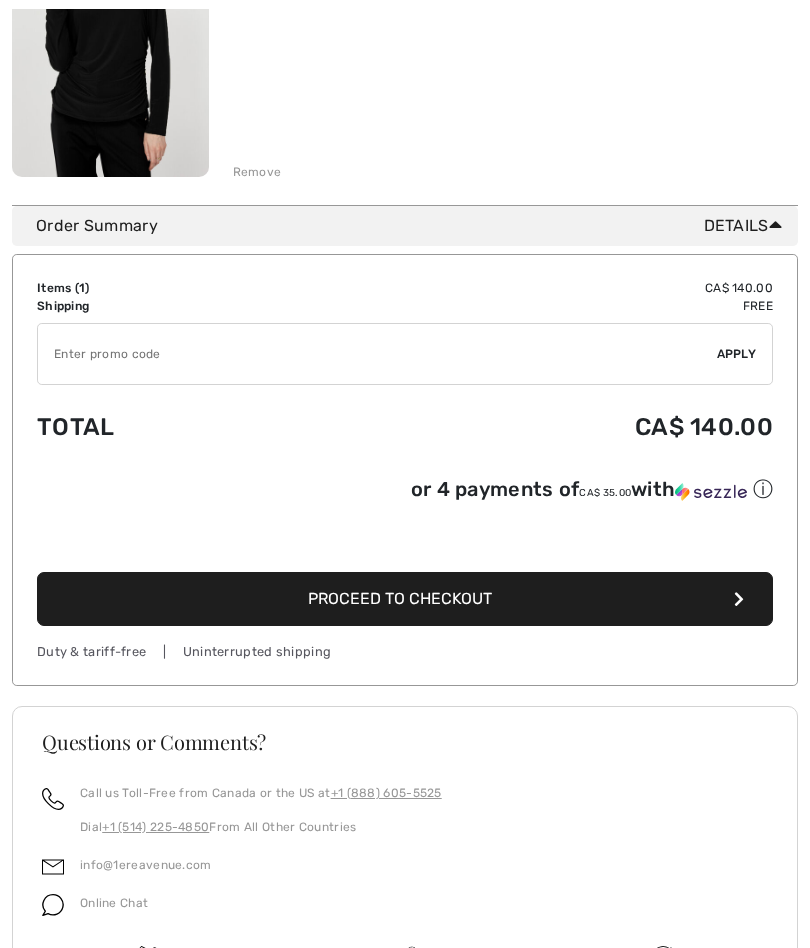 scroll, scrollTop: 414, scrollLeft: 0, axis: vertical 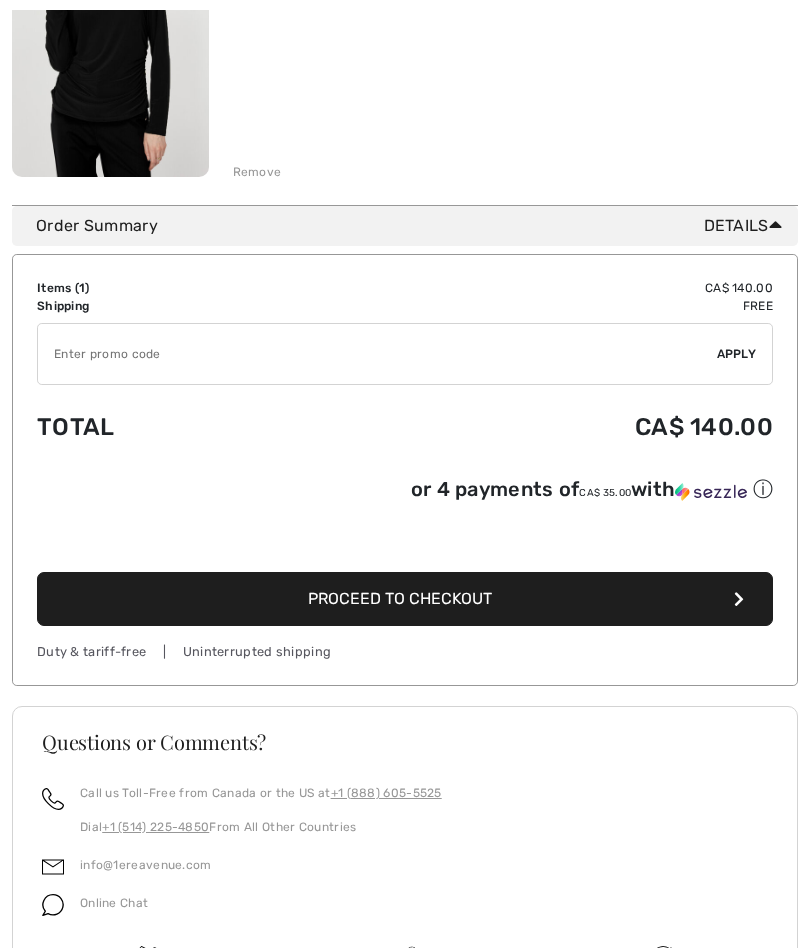 click on "Proceed to Checkout" at bounding box center [400, 598] 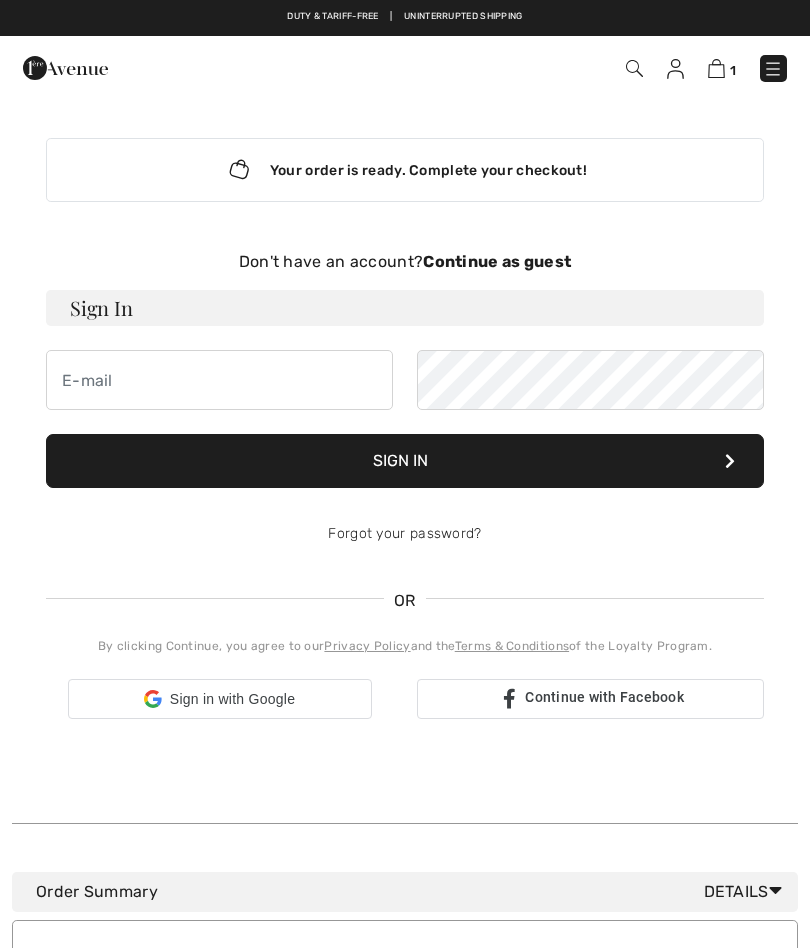 scroll, scrollTop: 0, scrollLeft: 0, axis: both 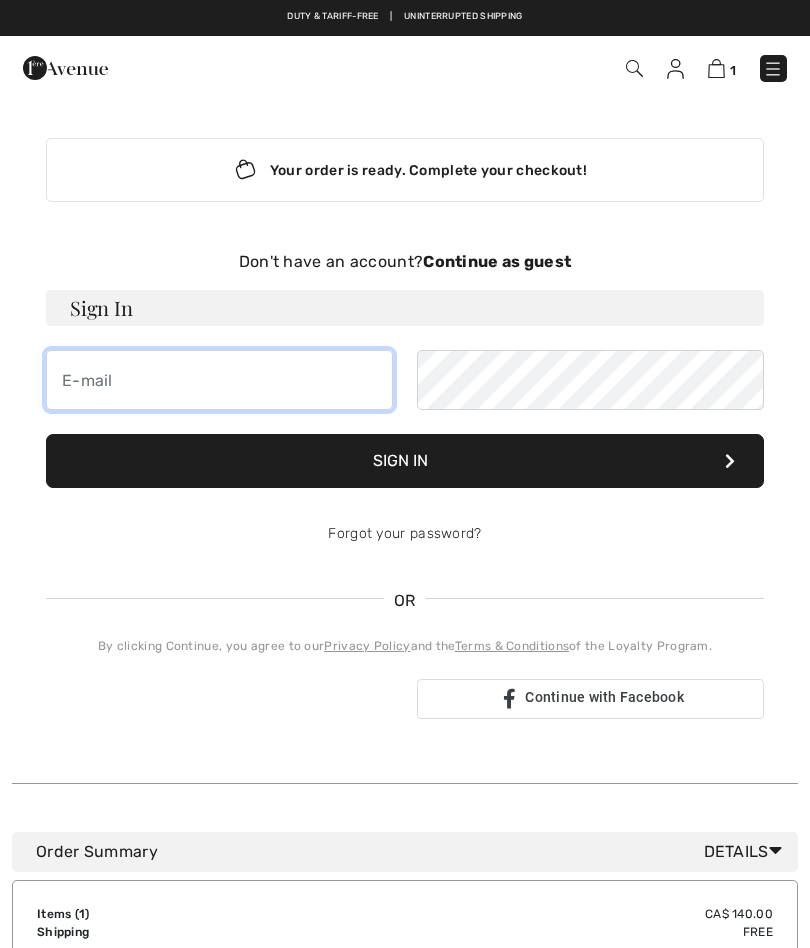 click at bounding box center [219, 380] 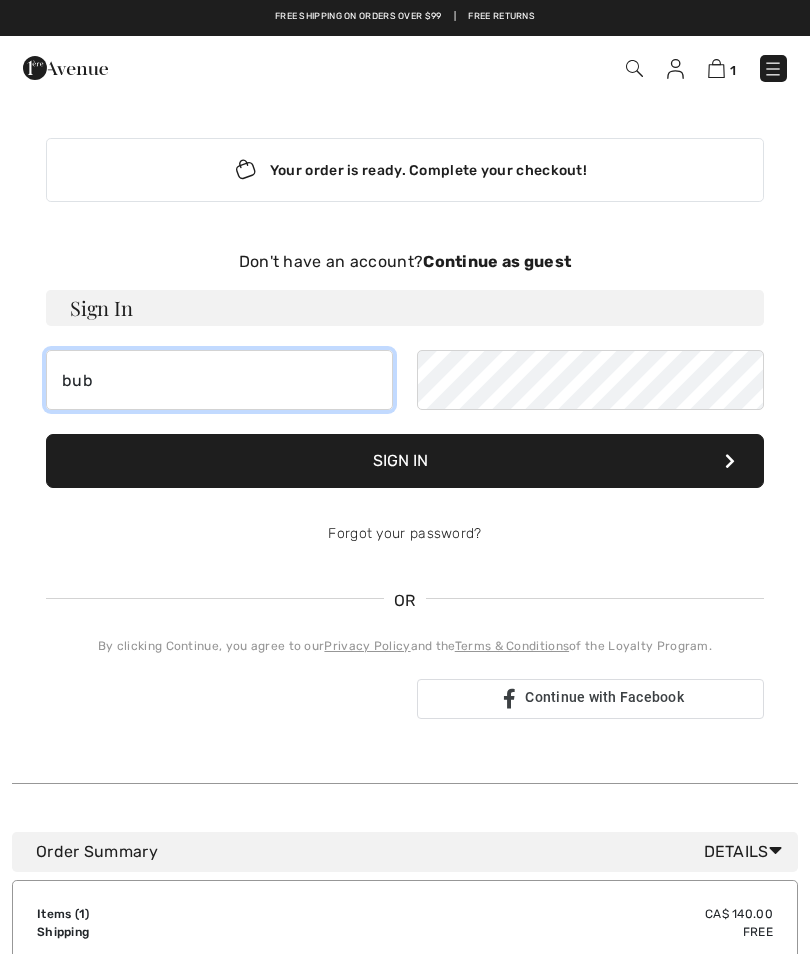 type on "[EMAIL]" 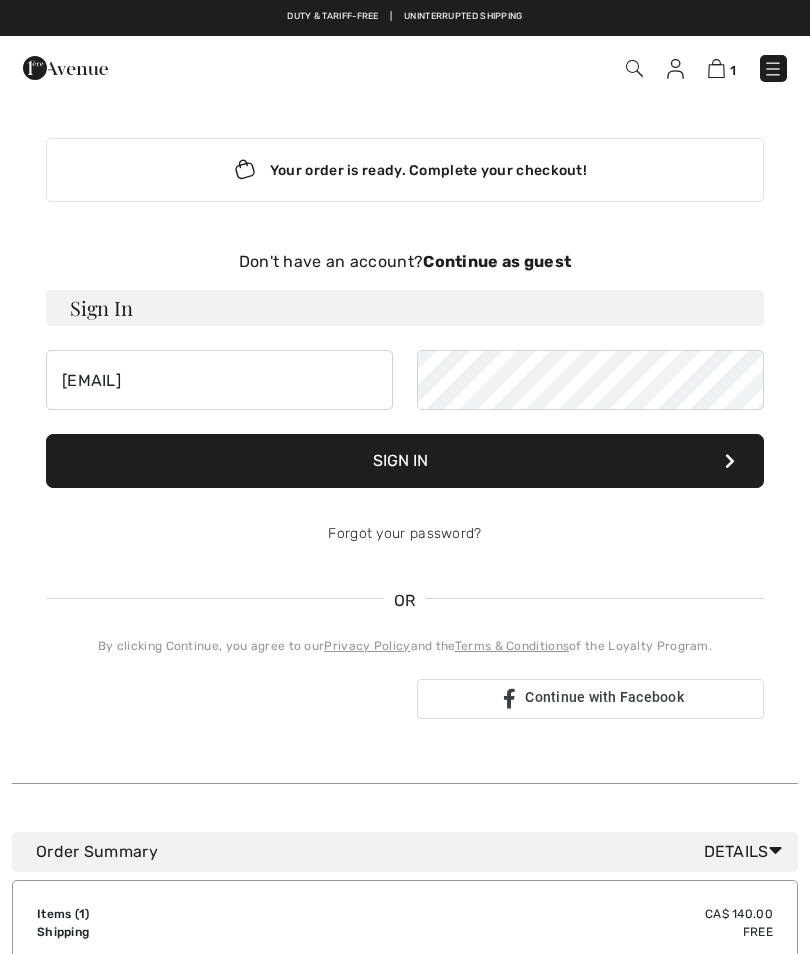 click on "Continue as guest" at bounding box center (497, 261) 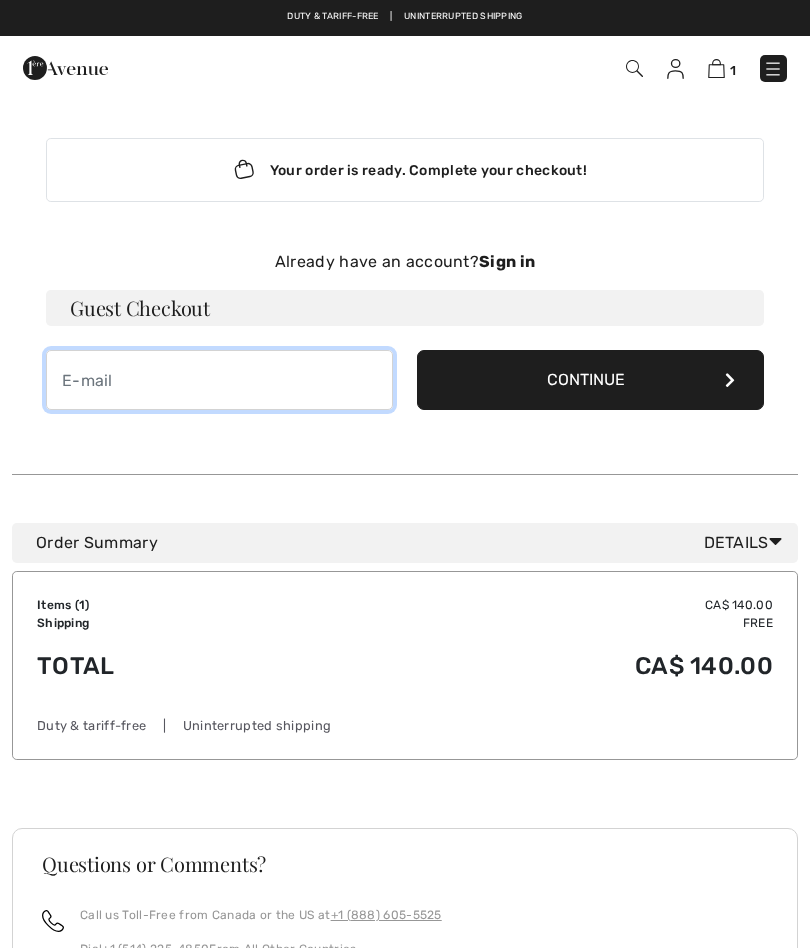 click at bounding box center (219, 380) 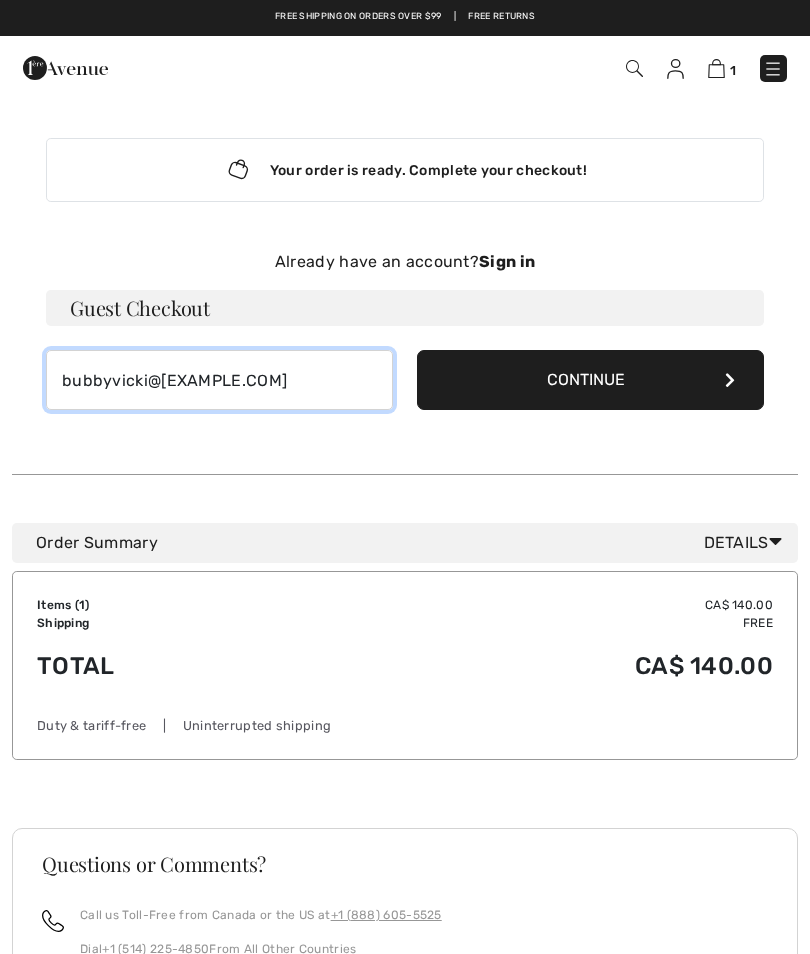 type on "bubbyvicki@hotmail.com" 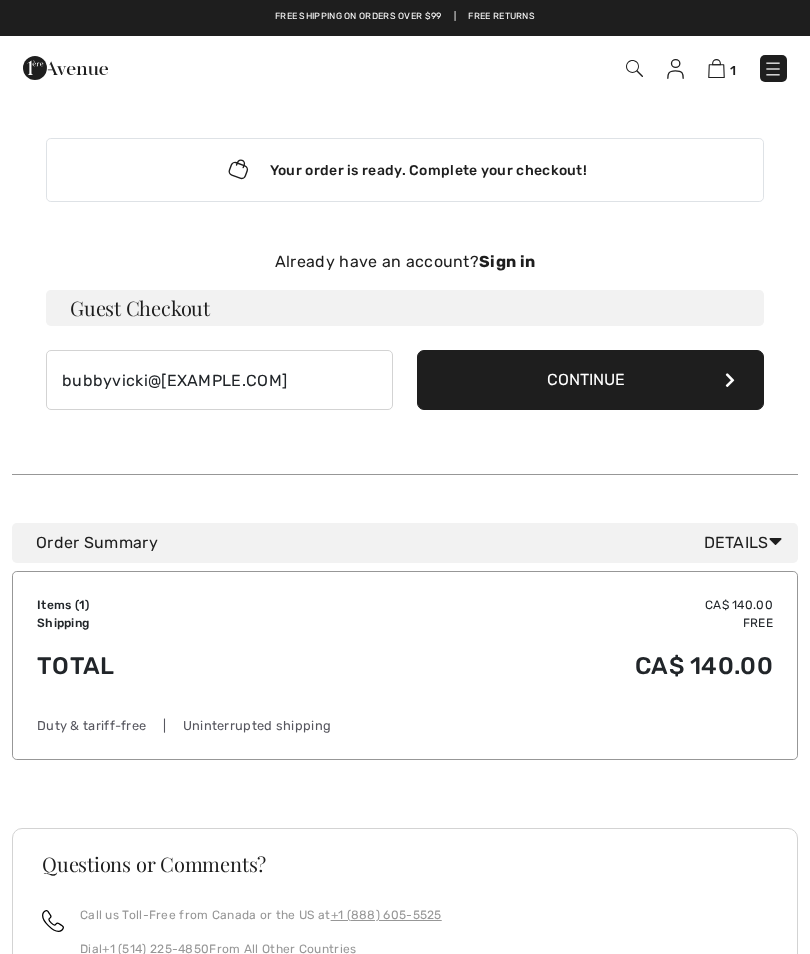 click on "Continue" at bounding box center [590, 380] 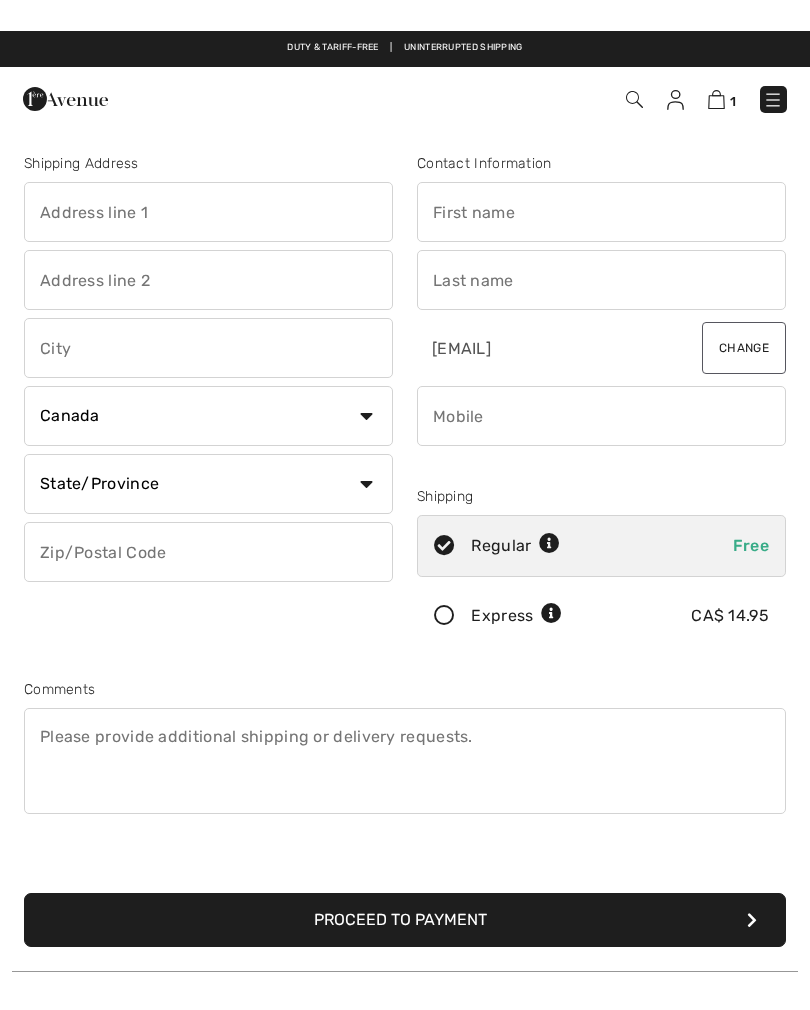 scroll, scrollTop: 0, scrollLeft: 0, axis: both 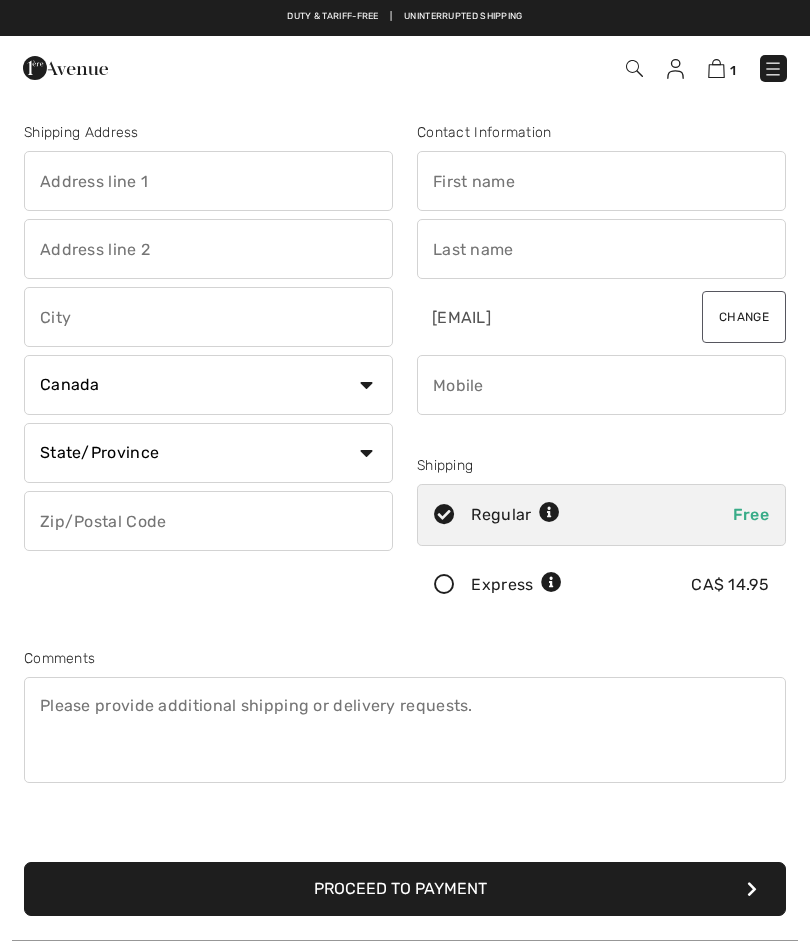 click at bounding box center (208, 181) 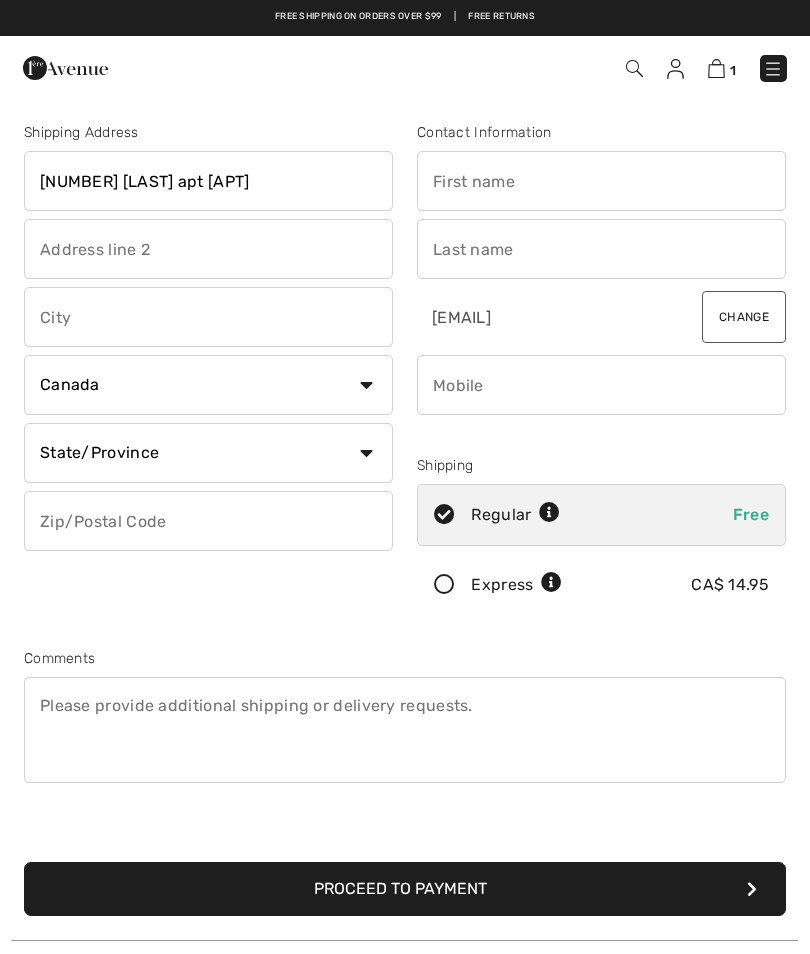 type on "[NUMBER] [LAST] apt [APT]" 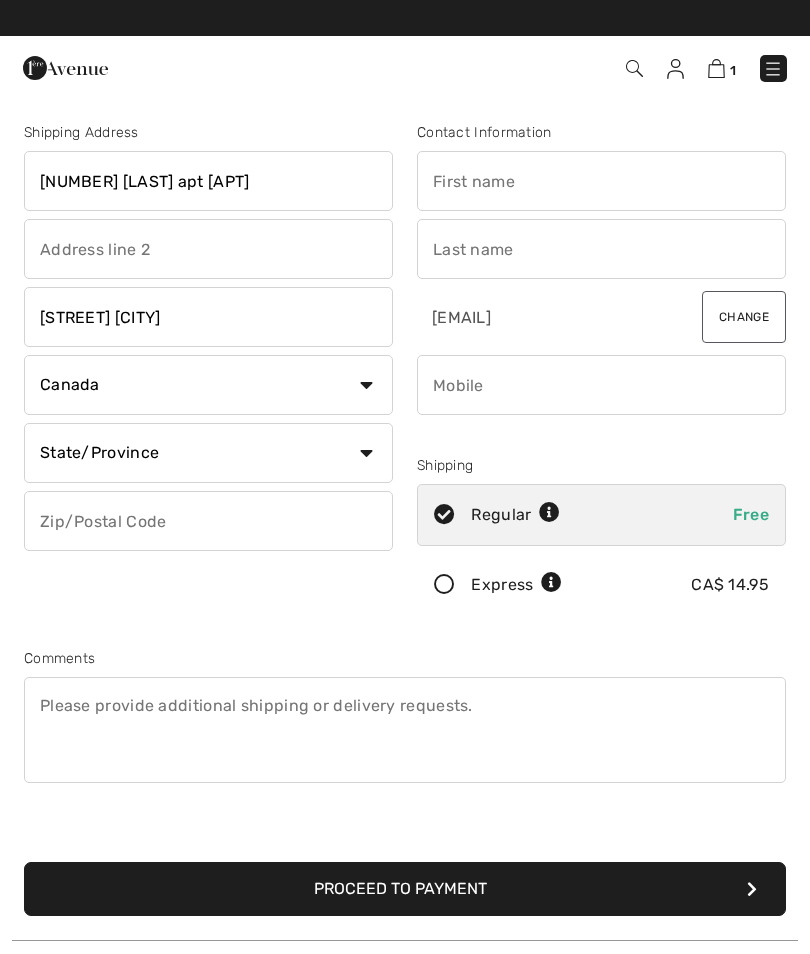 type on "[STREET] [CITY]" 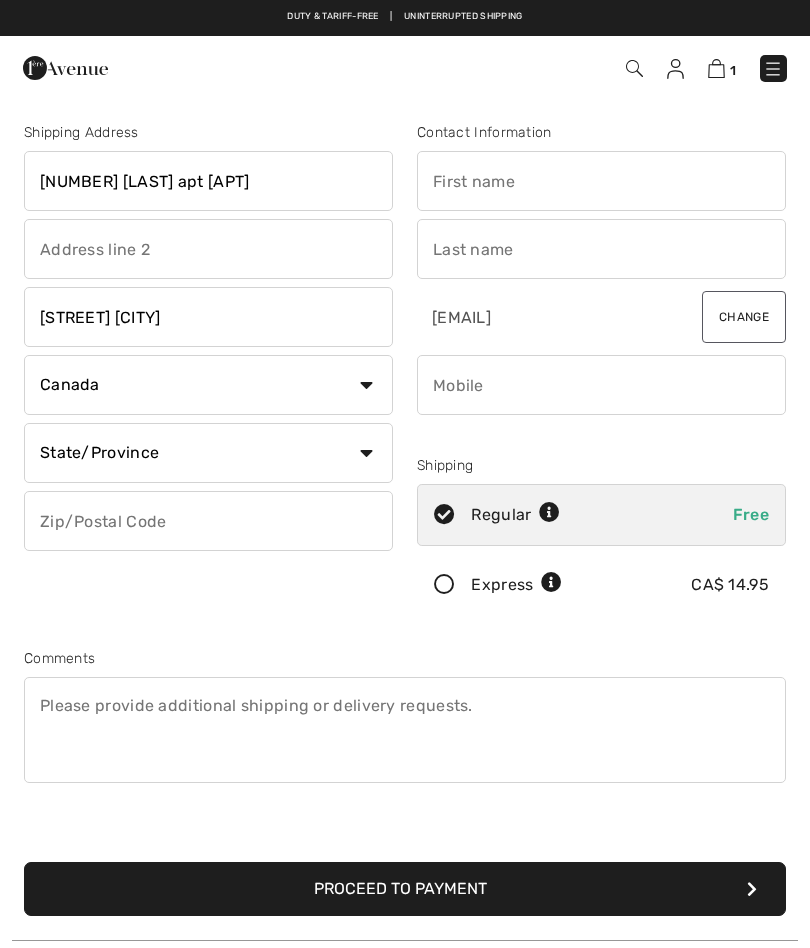 select on "QC" 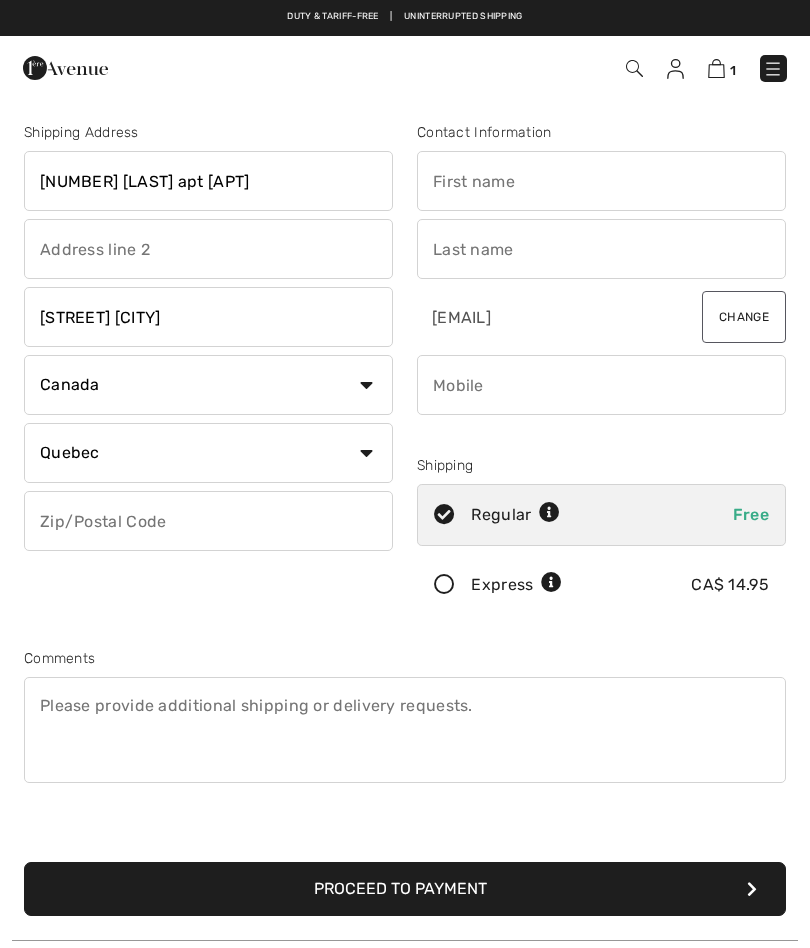click at bounding box center [208, 521] 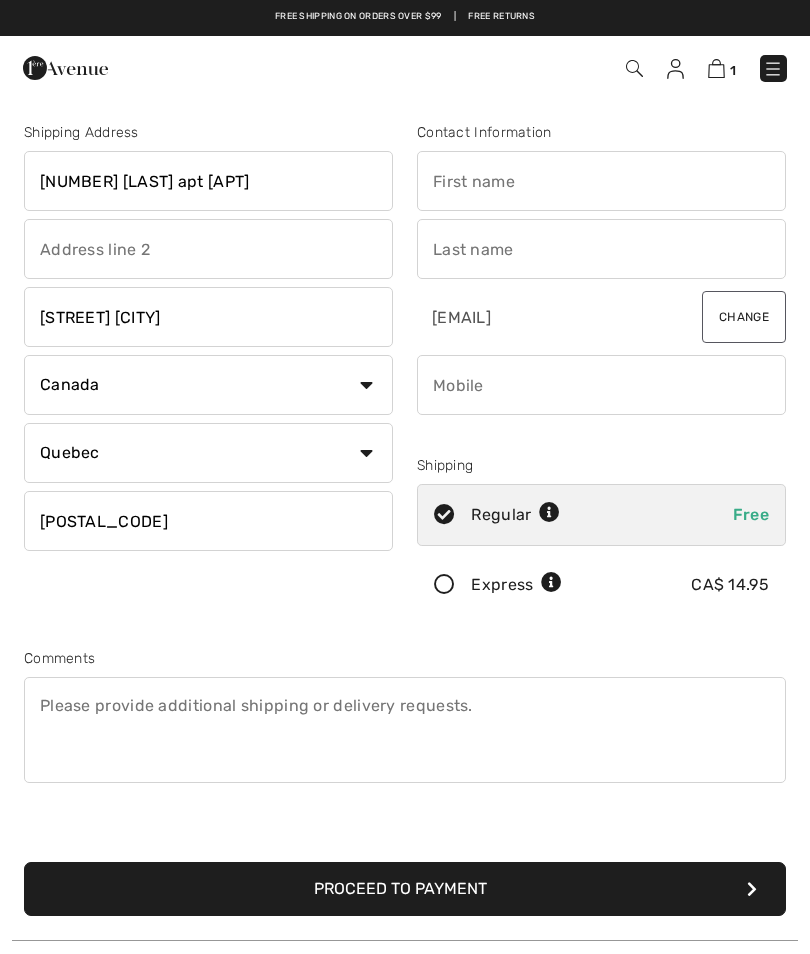 type on "[POSTAL_CODE]" 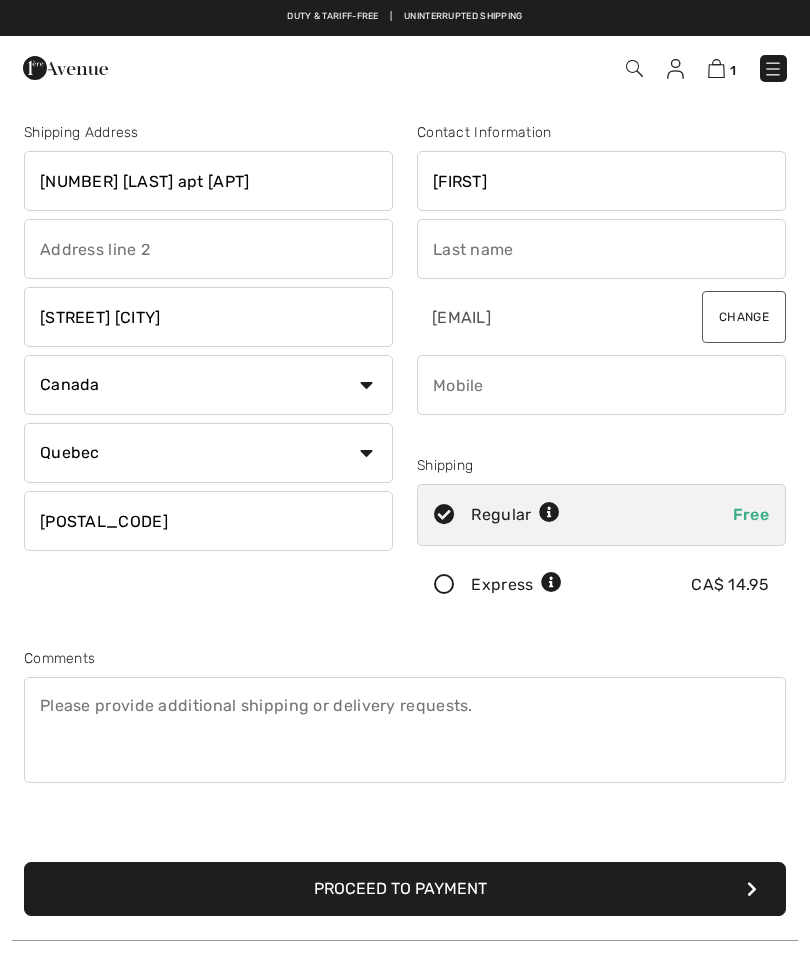 click at bounding box center (601, 249) 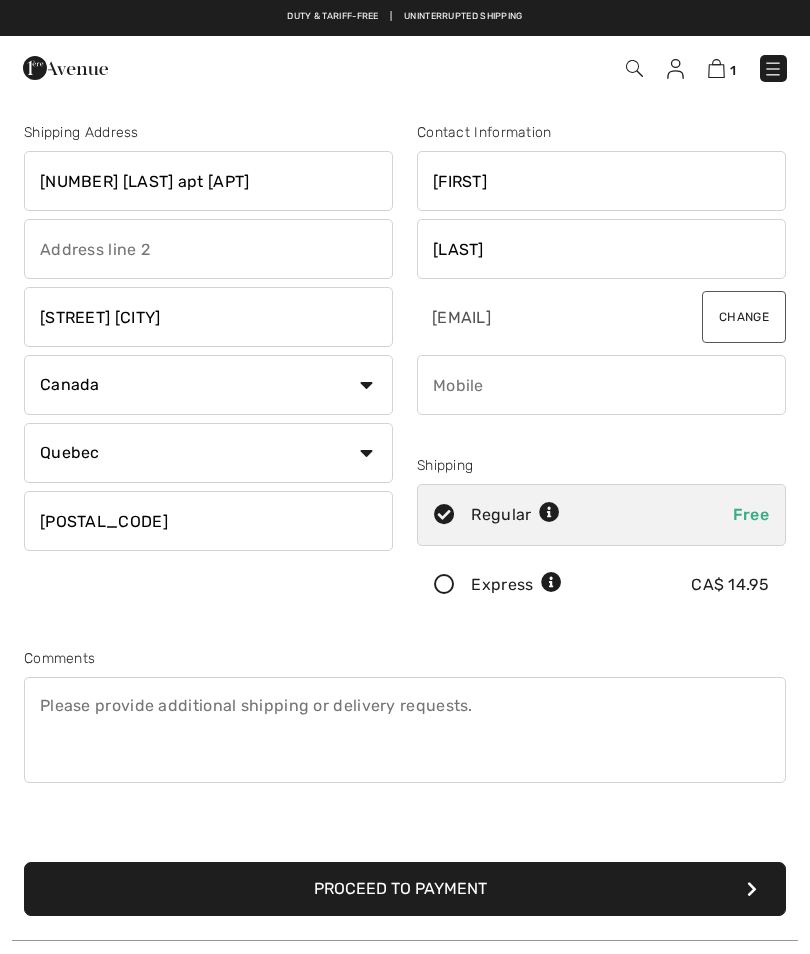 click at bounding box center (601, 385) 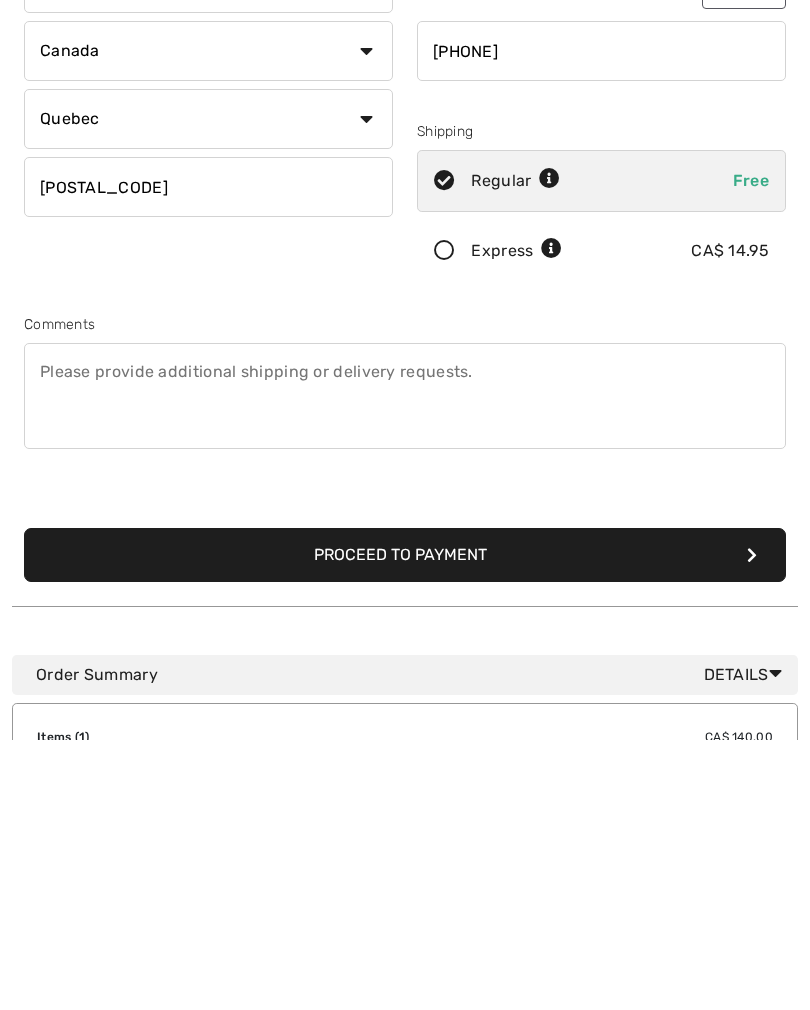 scroll, scrollTop: 65, scrollLeft: 0, axis: vertical 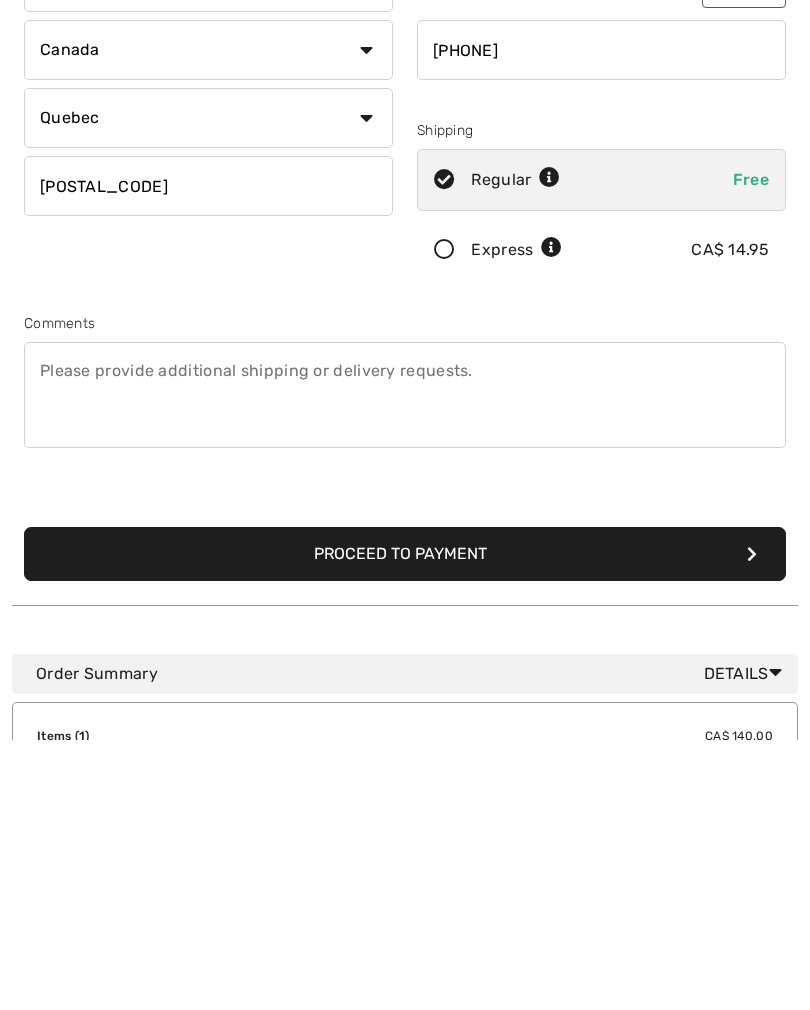 type on "[PHONE]" 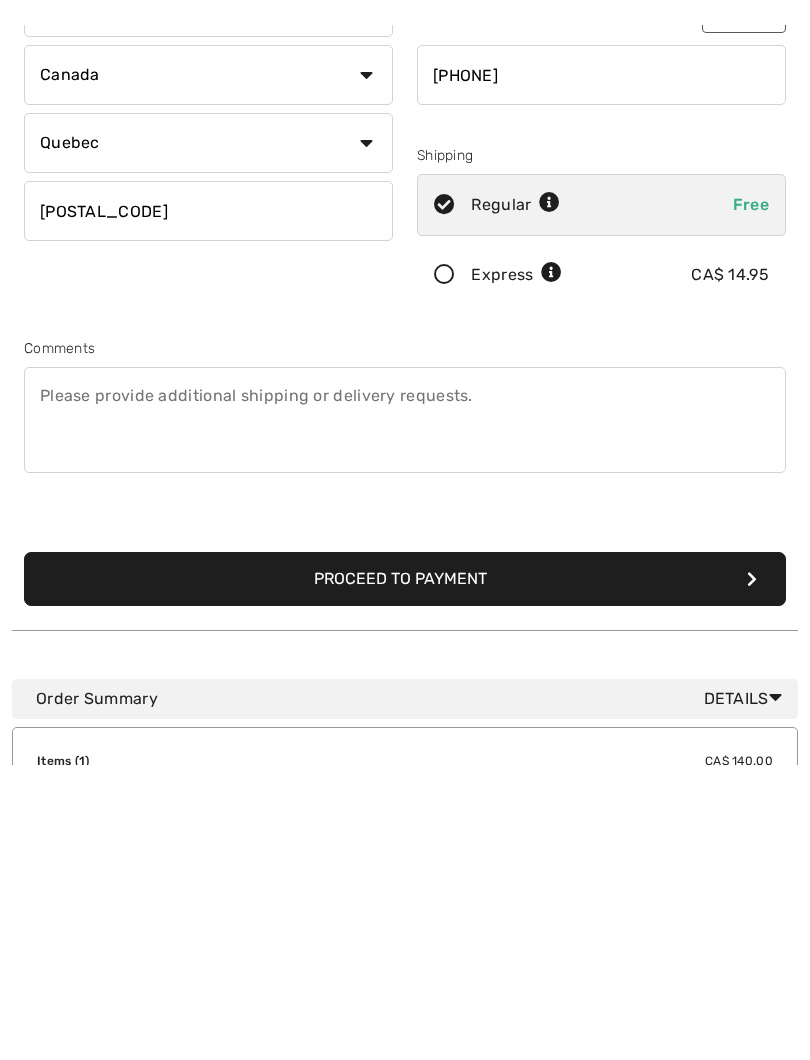 scroll, scrollTop: 335, scrollLeft: 0, axis: vertical 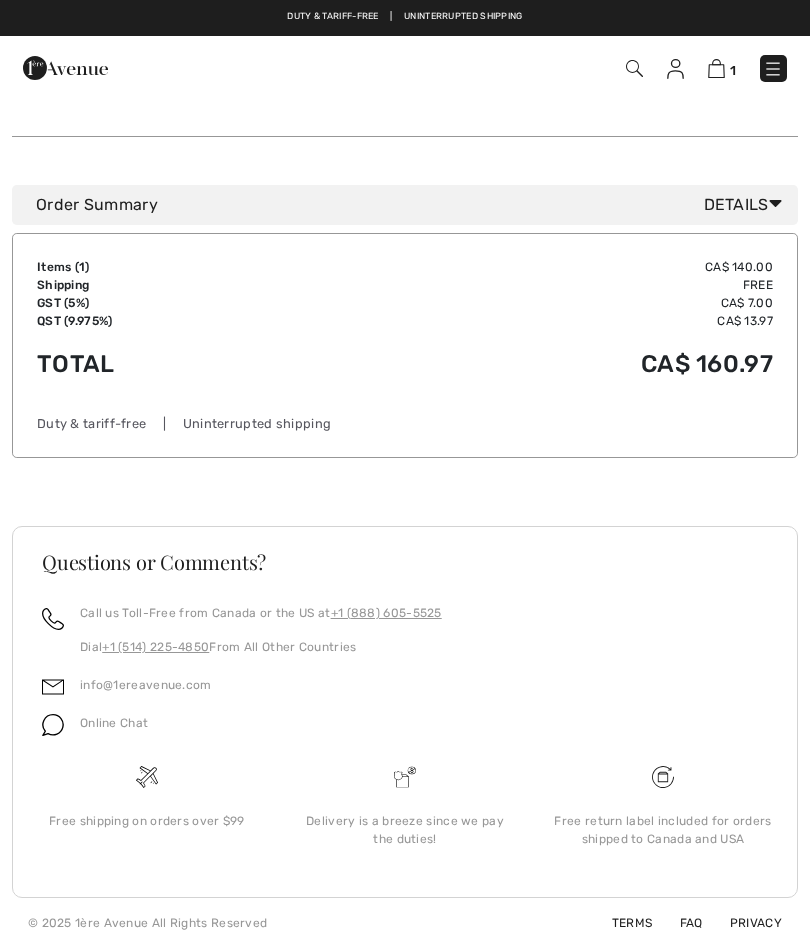 click on "Online Chat" at bounding box center [114, 723] 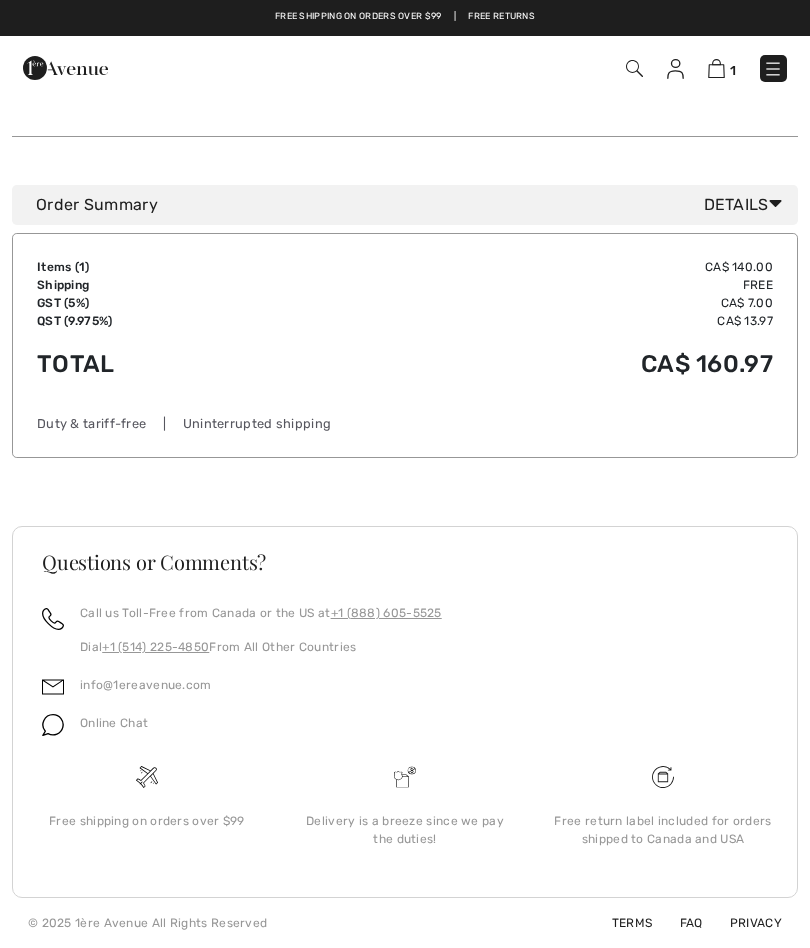 click on "Online Chat" at bounding box center (114, 723) 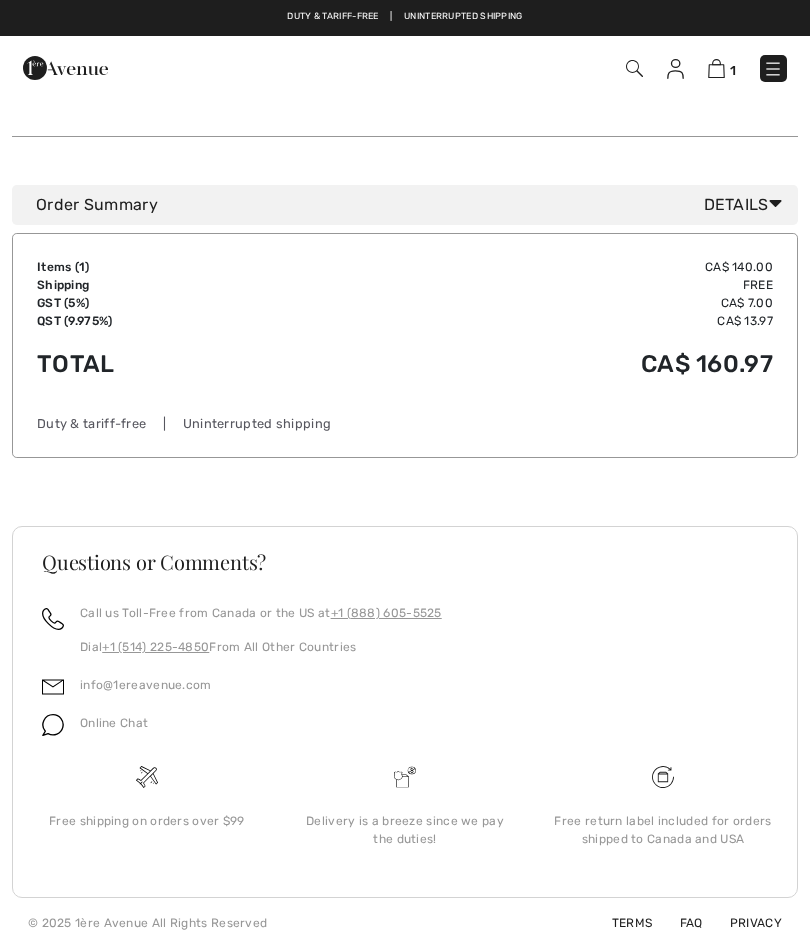 click on "+1 (888) 605-5525" at bounding box center (386, 613) 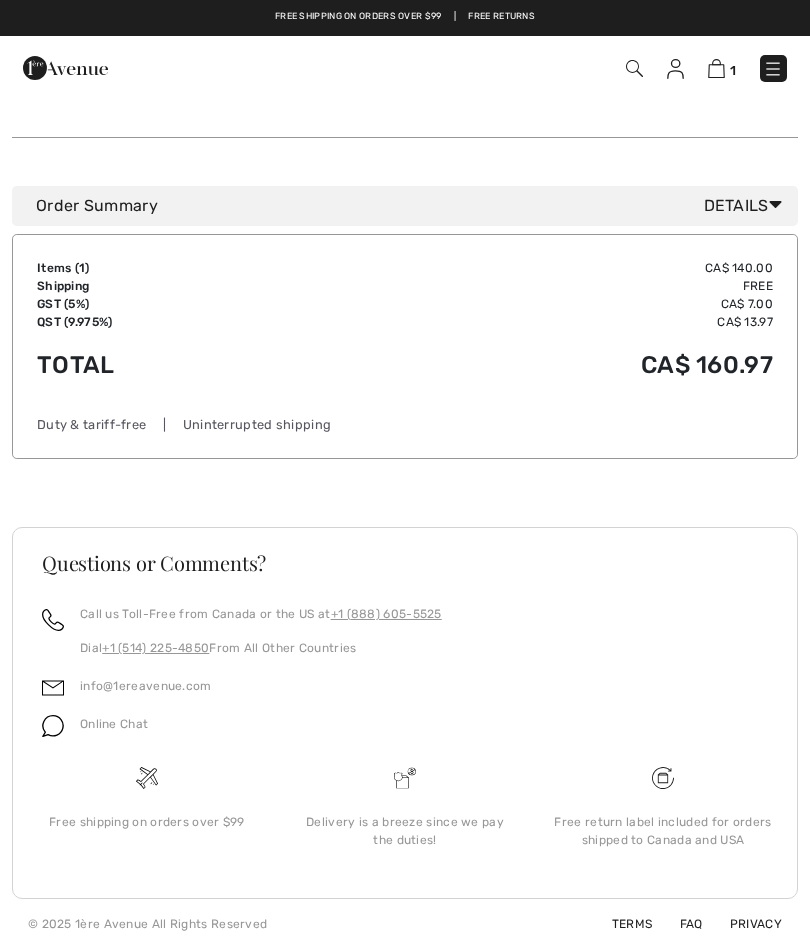 scroll, scrollTop: 379, scrollLeft: 0, axis: vertical 